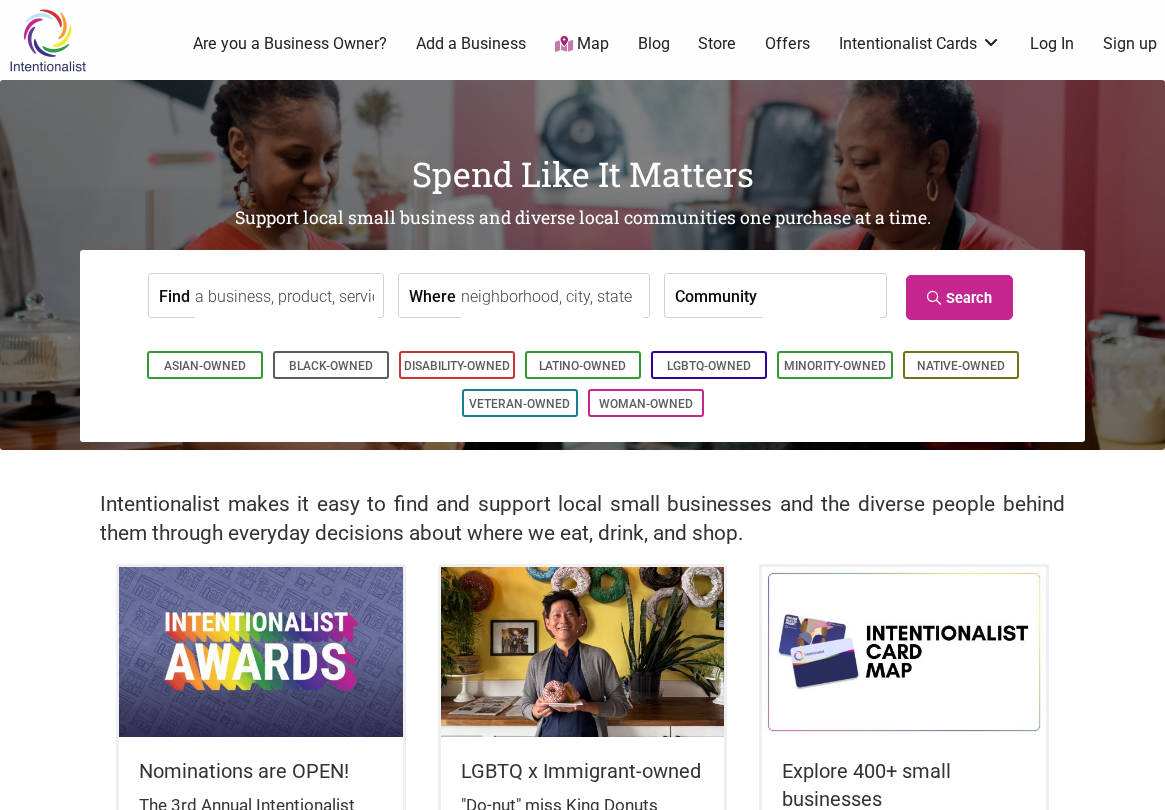 scroll, scrollTop: 0, scrollLeft: 0, axis: both 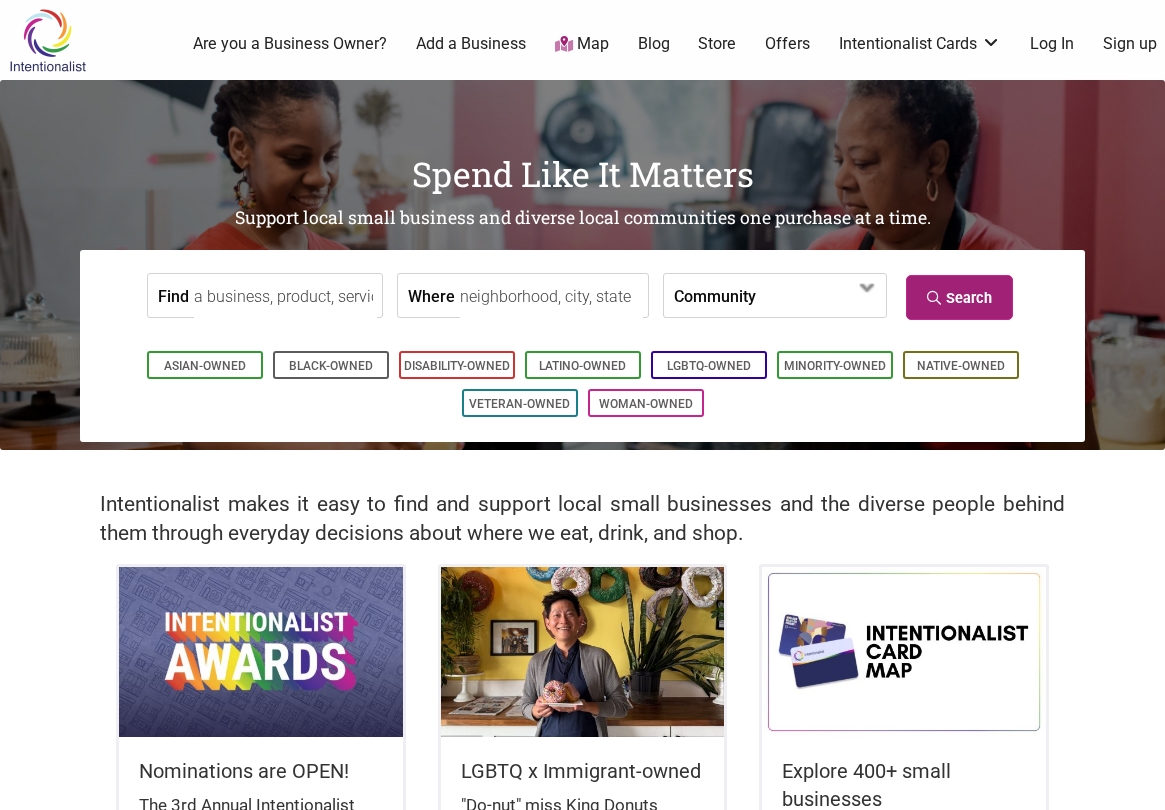 click on "Search" at bounding box center (959, 297) 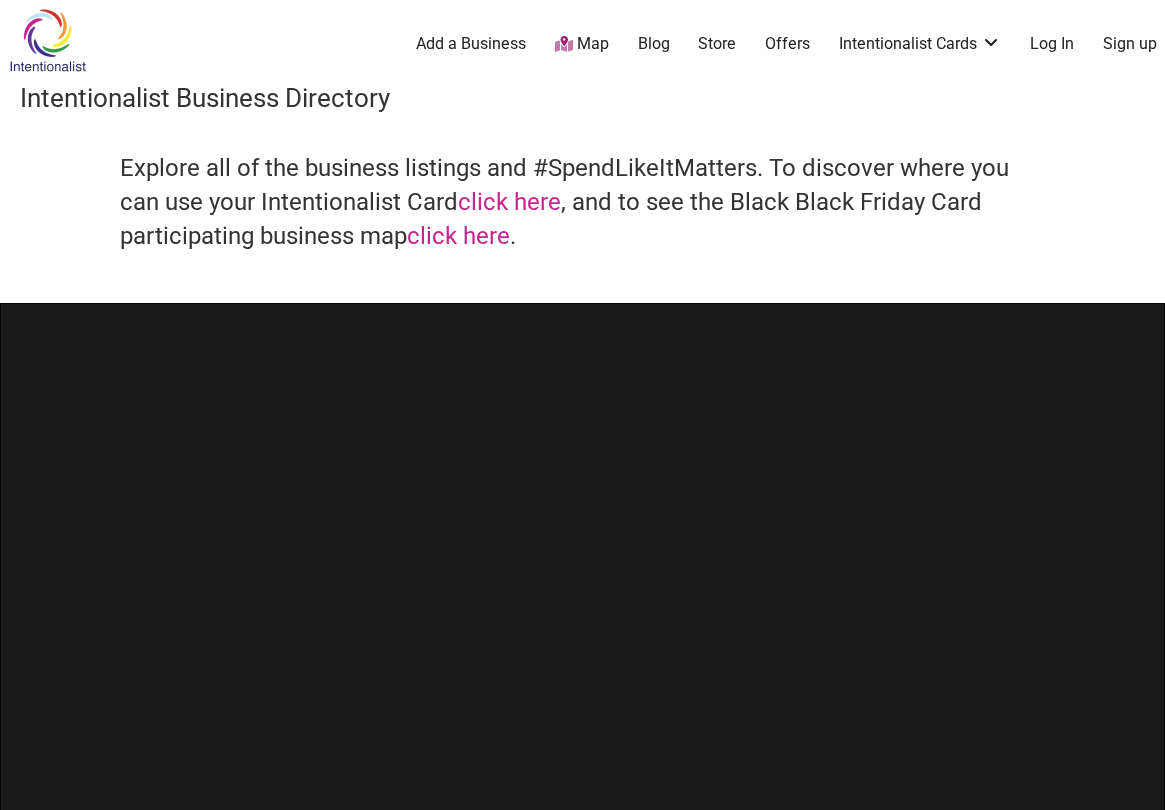 scroll, scrollTop: 0, scrollLeft: 0, axis: both 